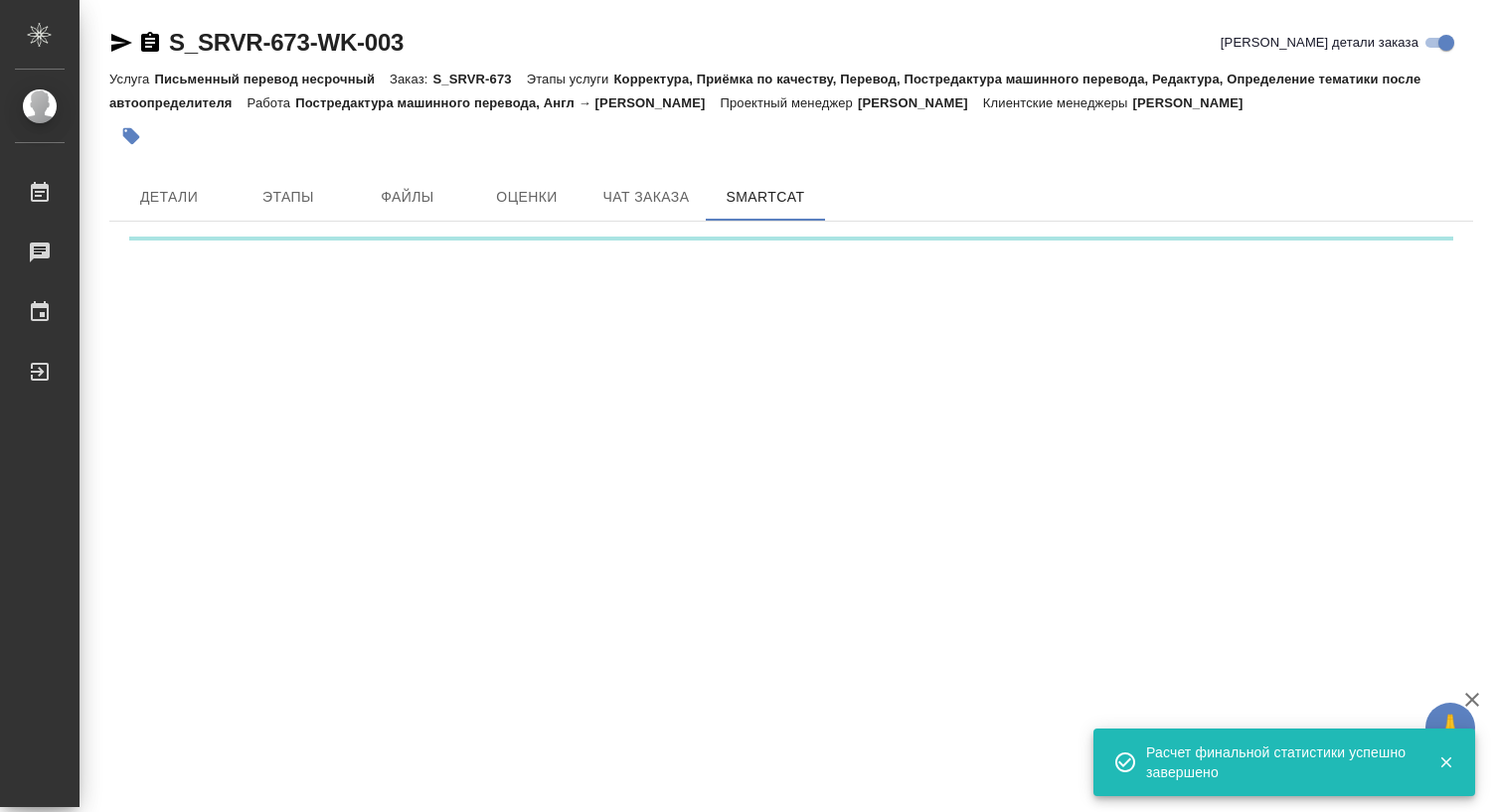 scroll, scrollTop: 0, scrollLeft: 0, axis: both 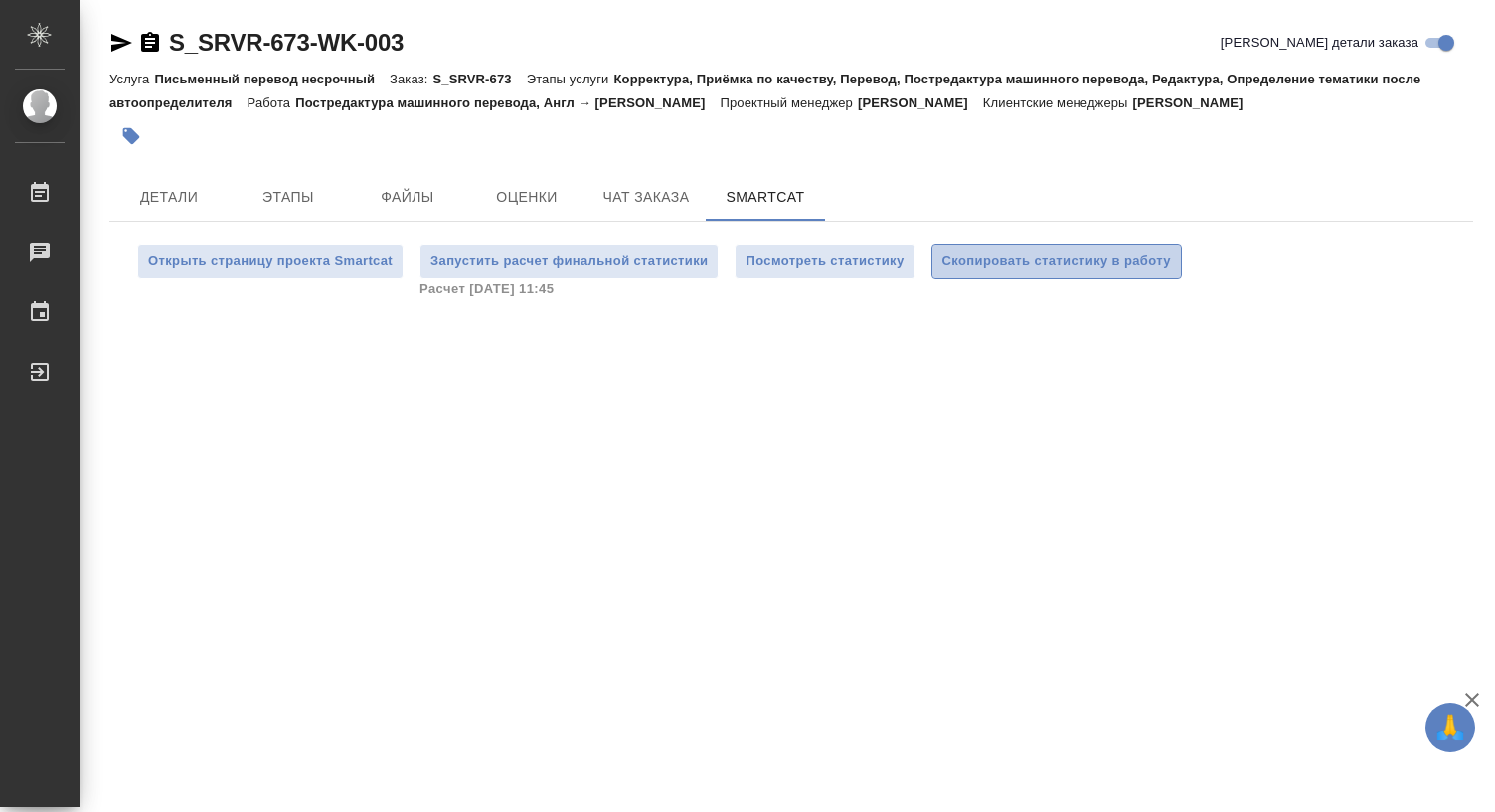 click on "Скопировать статистику в работу" at bounding box center [1057, 261] 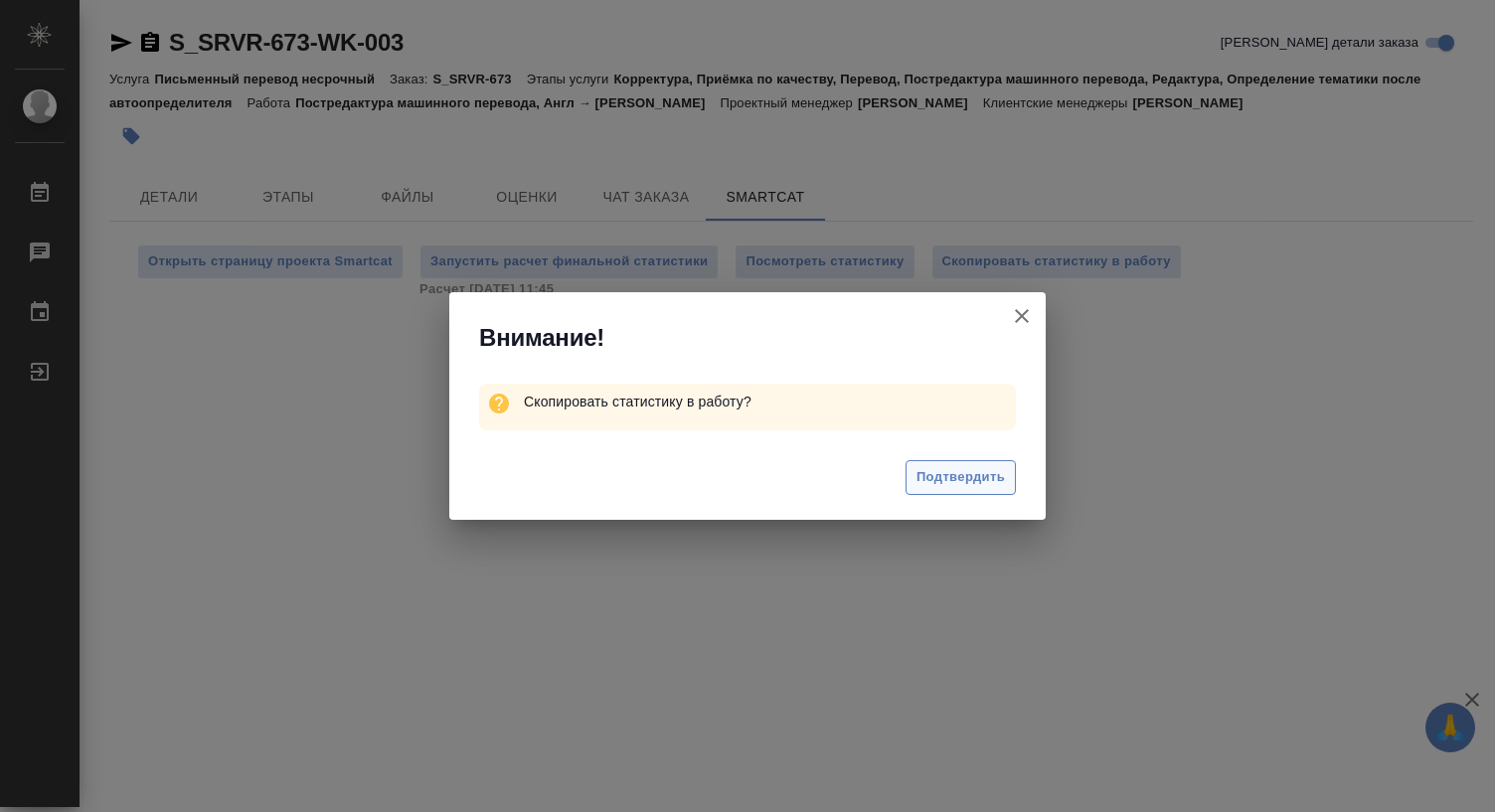 click on "Подтвердить" at bounding box center [960, 477] 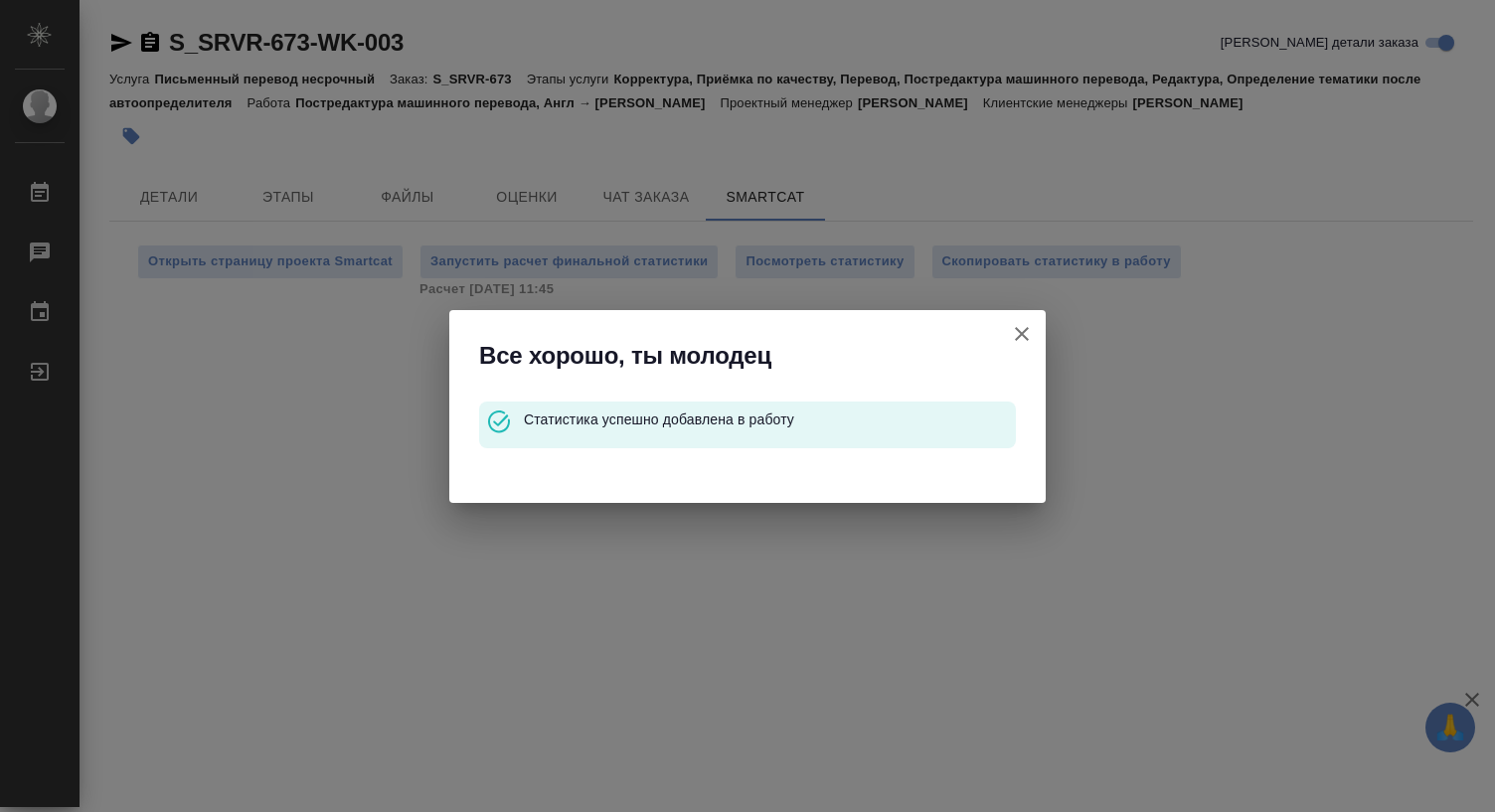 click 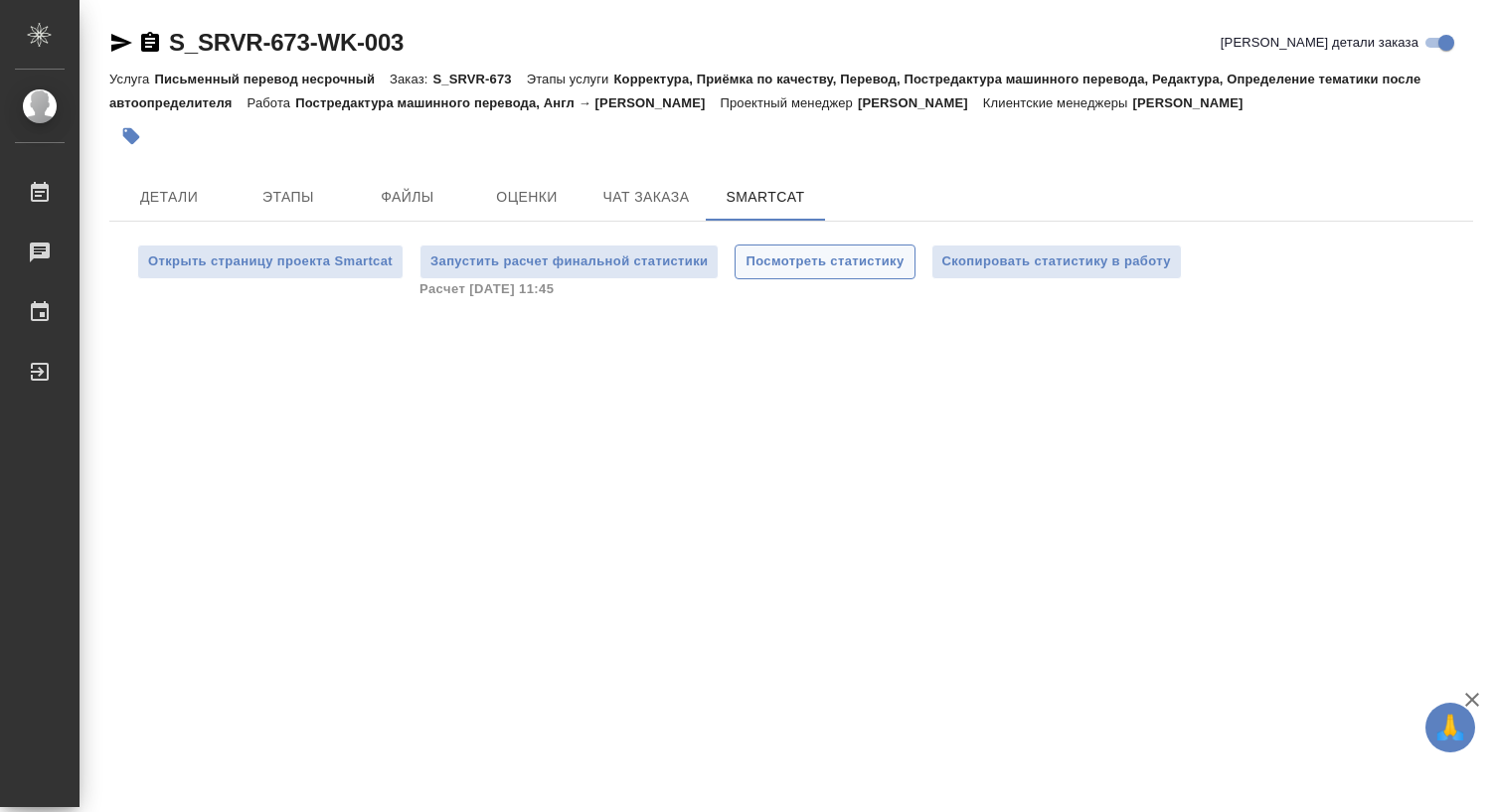 click on "Посмотреть статистику" at bounding box center (824, 261) 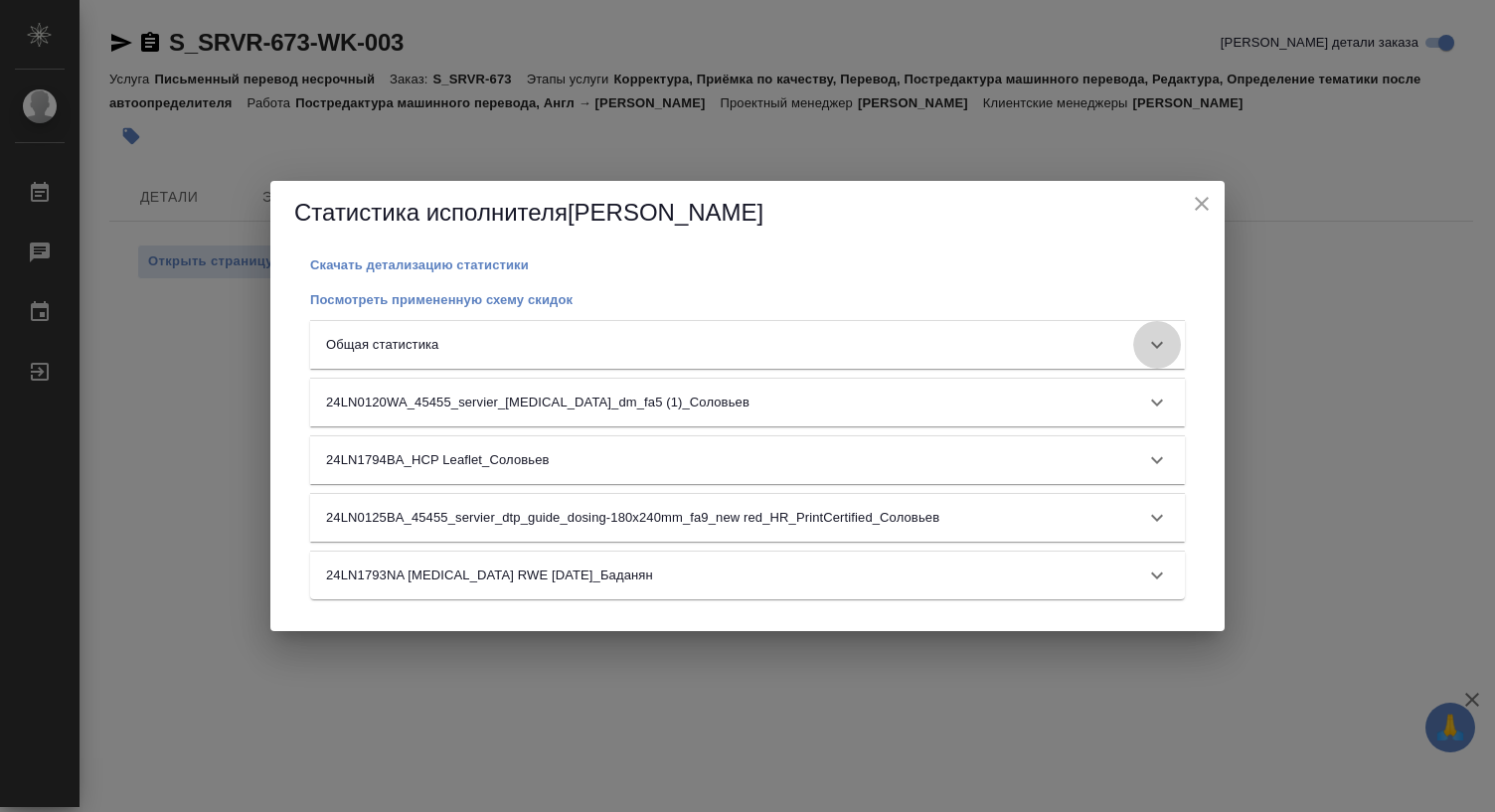 click 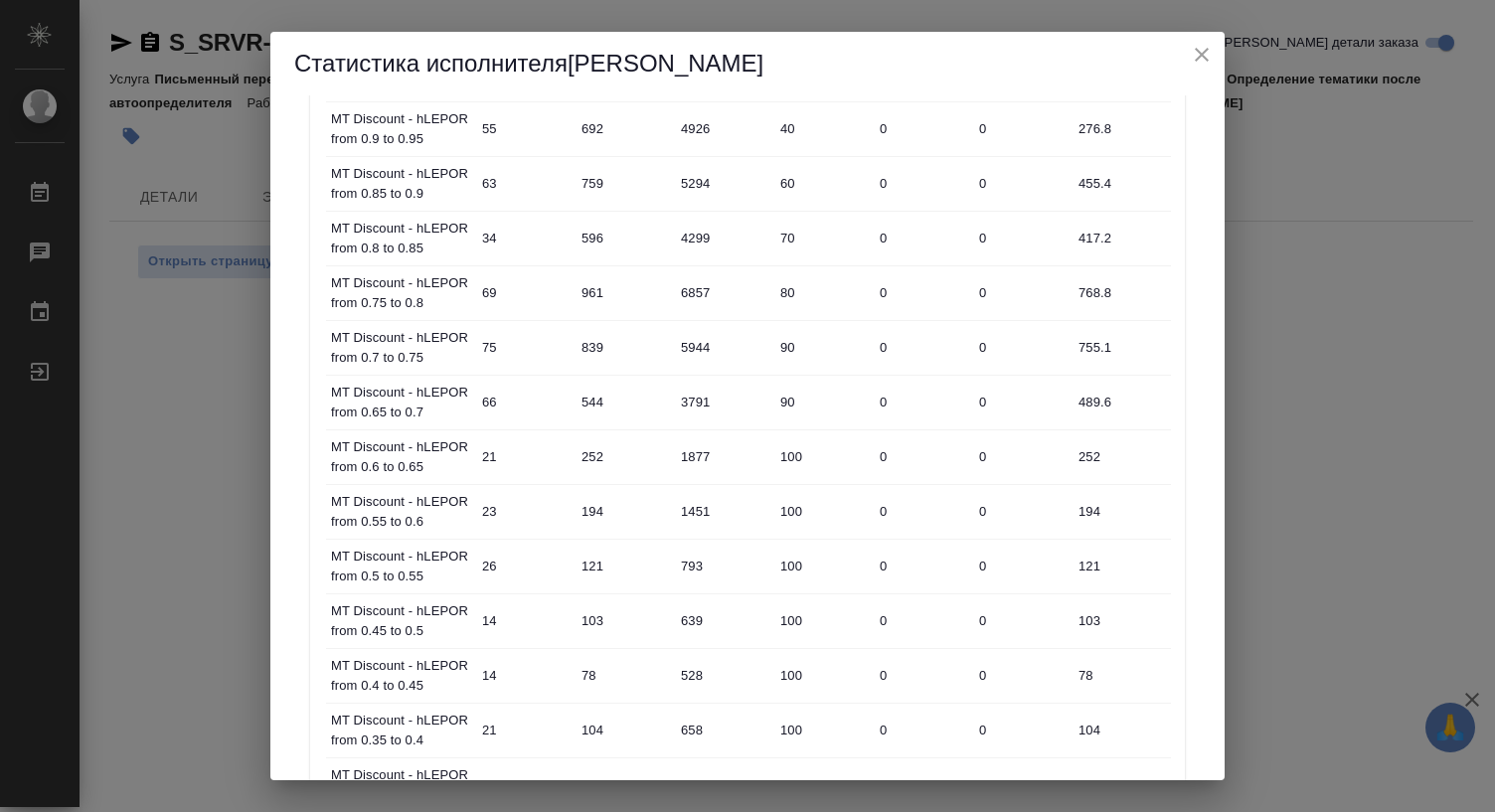scroll, scrollTop: 1277, scrollLeft: 0, axis: vertical 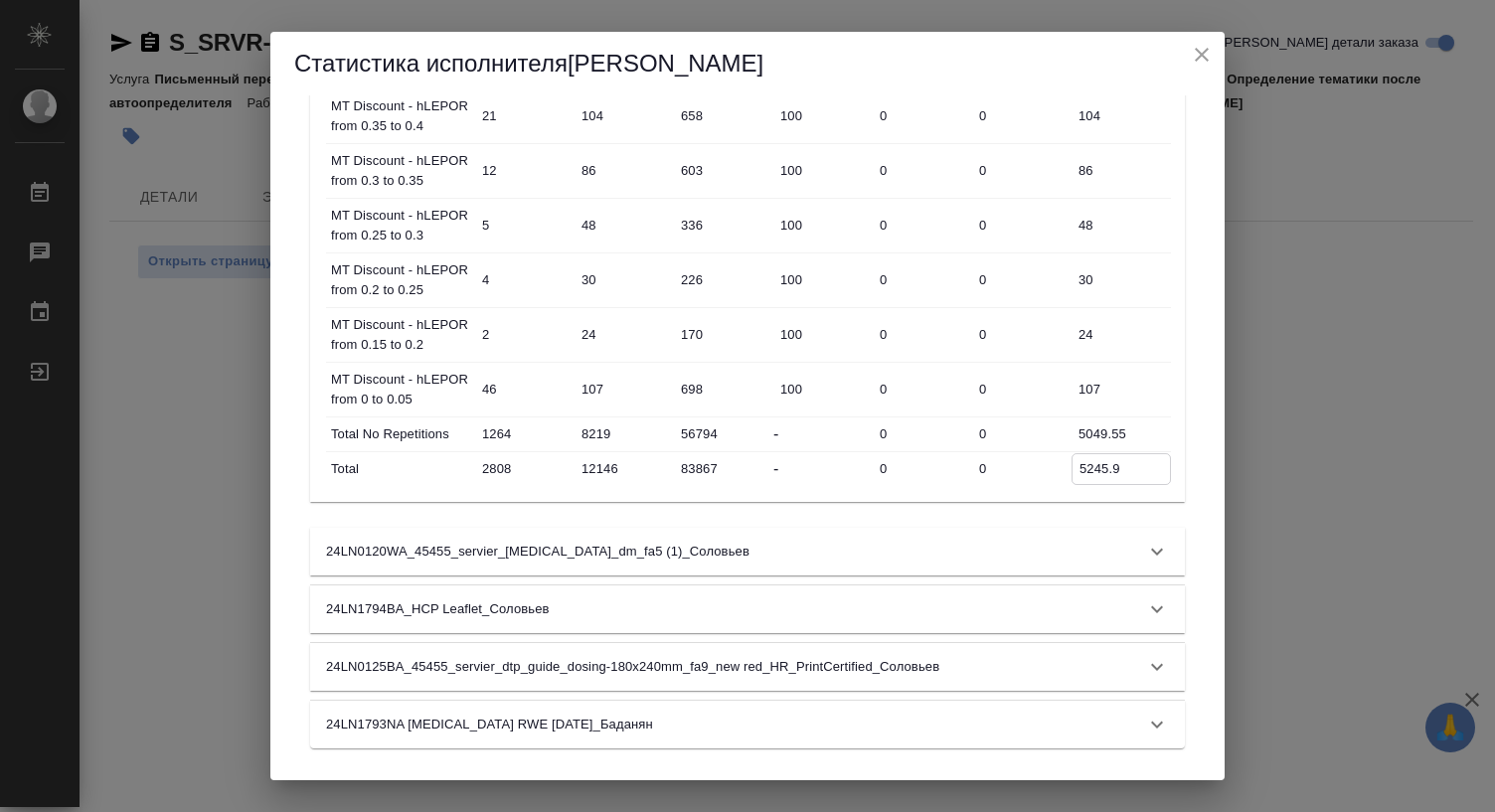 drag, startPoint x: 1130, startPoint y: 469, endPoint x: 1046, endPoint y: 461, distance: 84.38009 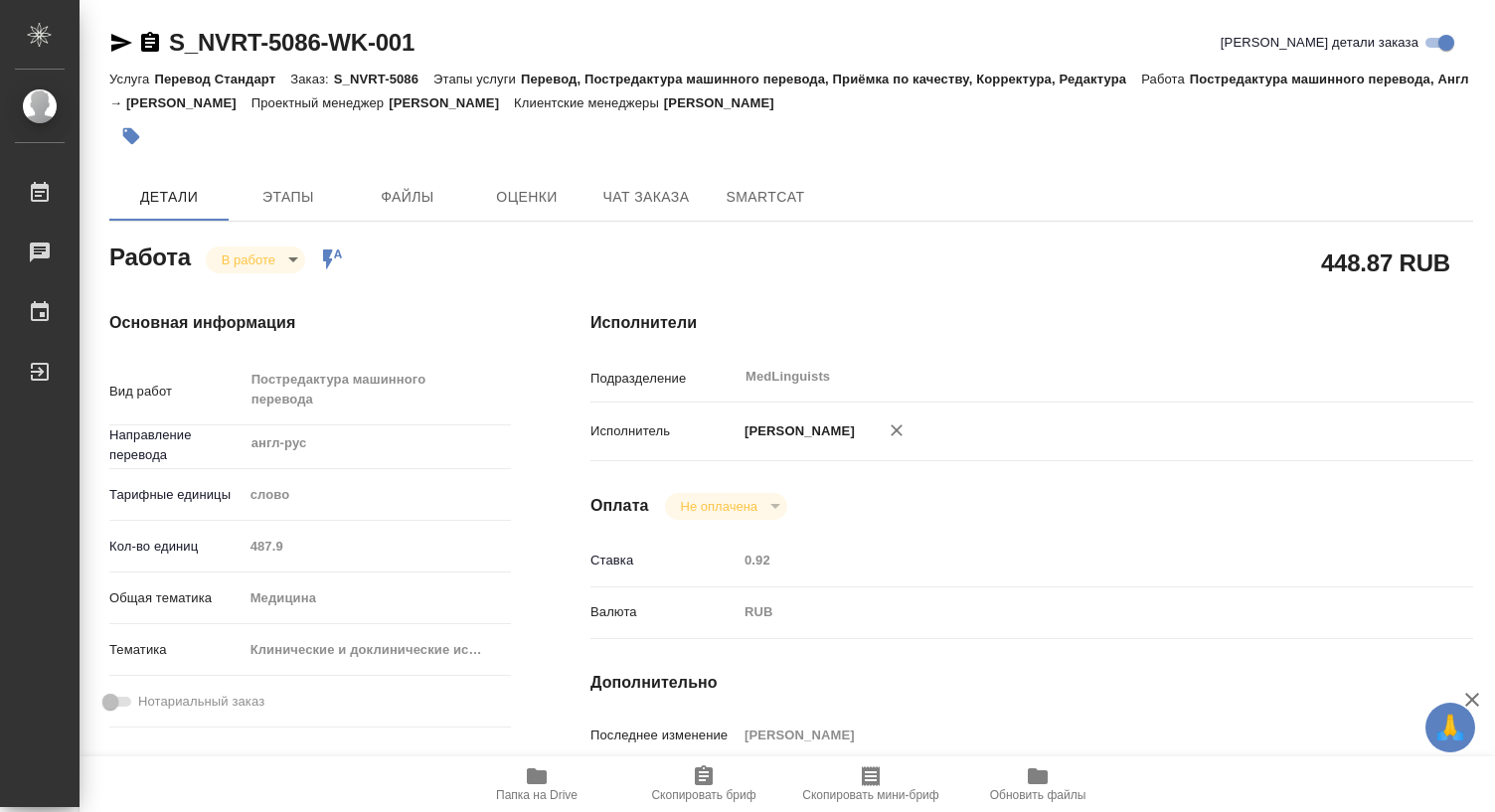 scroll, scrollTop: 0, scrollLeft: 0, axis: both 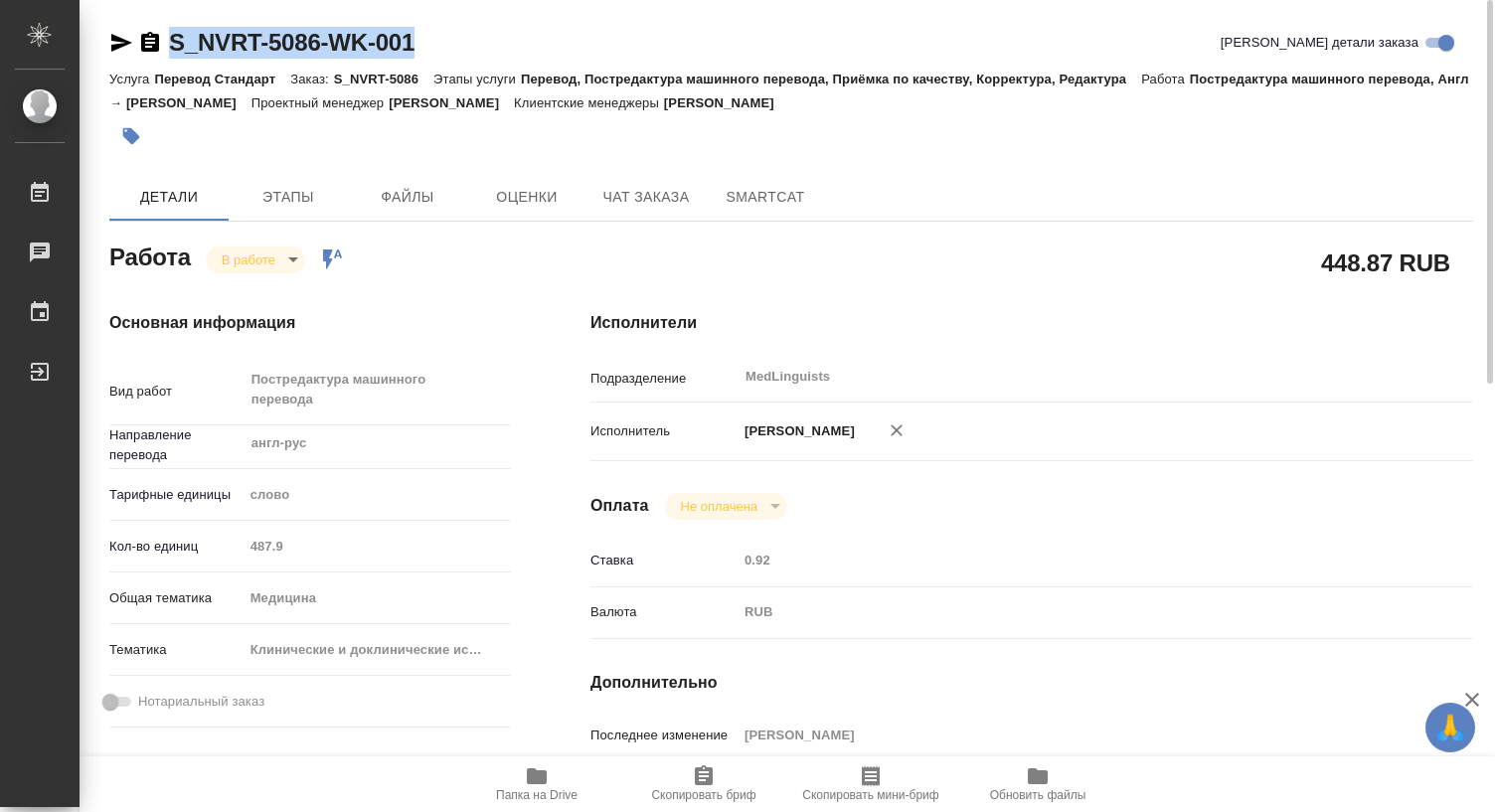 click 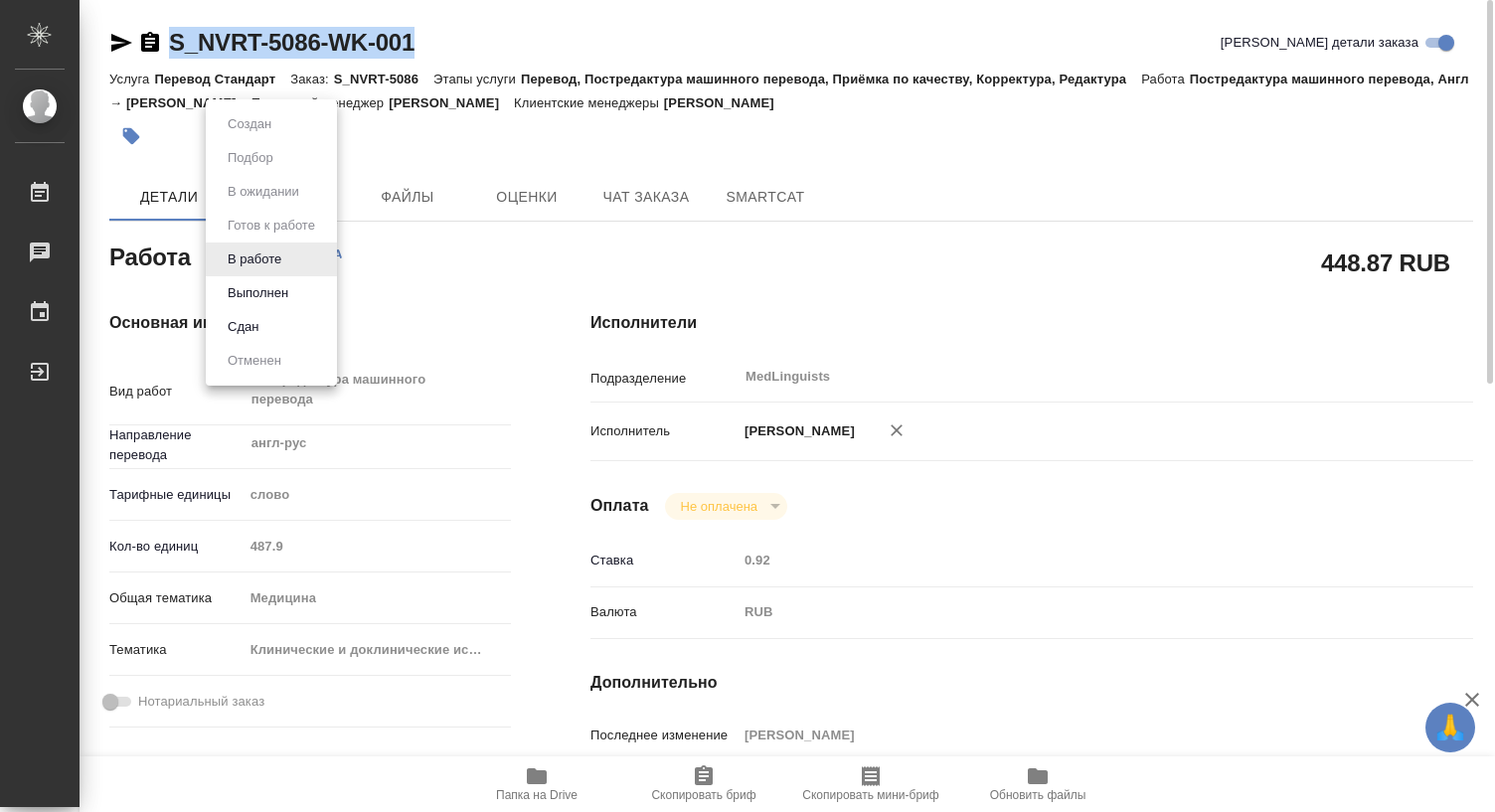 click on "🙏 .cls-1
fill:#fff;
AWATERA Dmitrieva Olga Работы 0 Чаты График Выйти S_NVRT-5086-WK-001 Кратко детали заказа Услуга Перевод Стандарт Заказ: S_NVRT-5086 Этапы услуги Перевод, Постредактура машинного перевода, Приёмка по качеству, Корректура, Редактура Работа Постредактура машинного перевода, Англ → Рус Проектный менеджер Грабко Мария Клиентские менеджеры Кабаргина Анна Детали Этапы Файлы Оценки Чат заказа SmartCat Работа В работе inProgress Работа включена в последовательность 448.87 RUB Основная информация Вид работ Постредактура машинного перевода x ​ Направление перевода x" at bounding box center (748, 406) 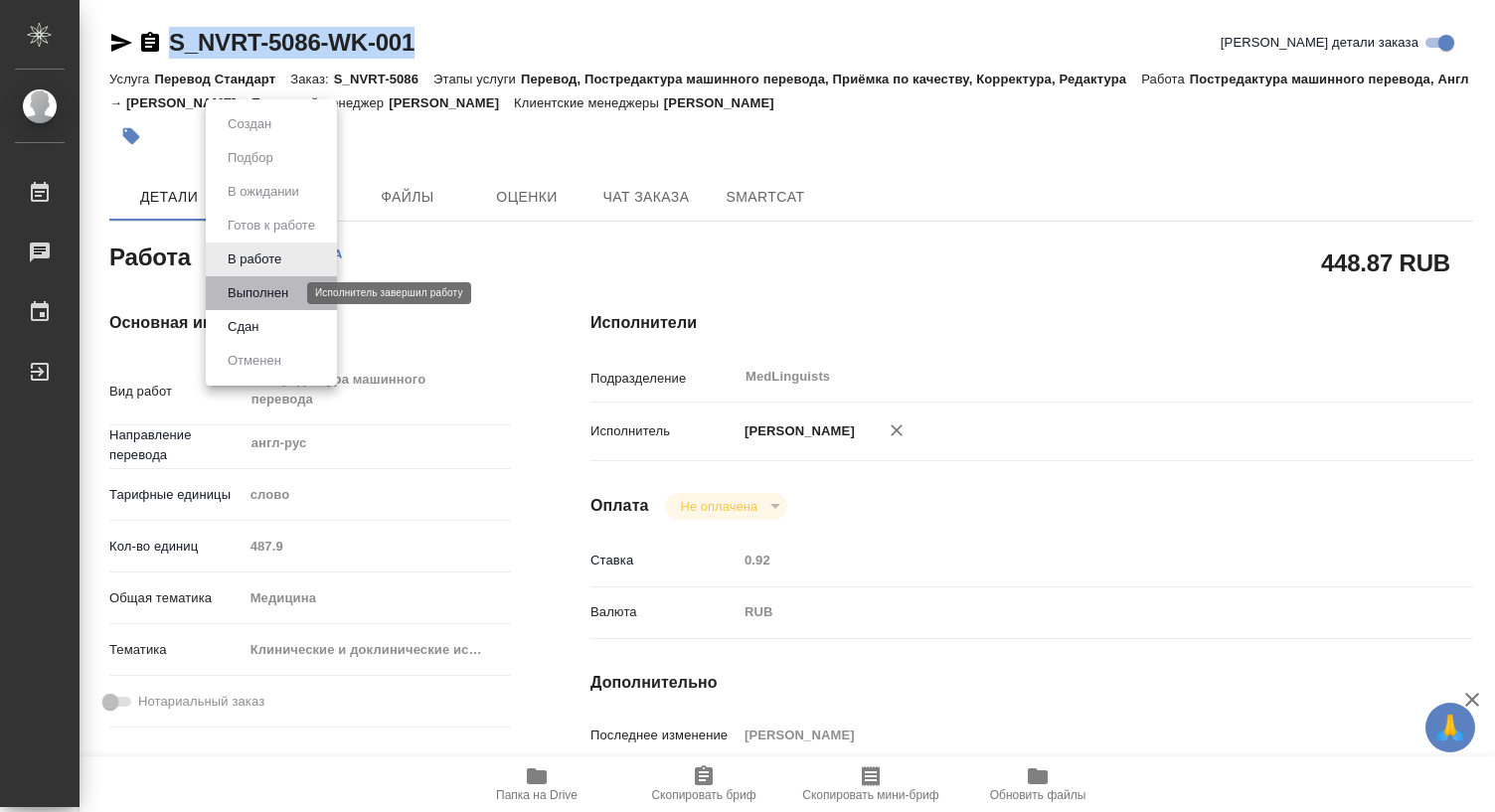 click on "Выполнен" at bounding box center [257, 293] 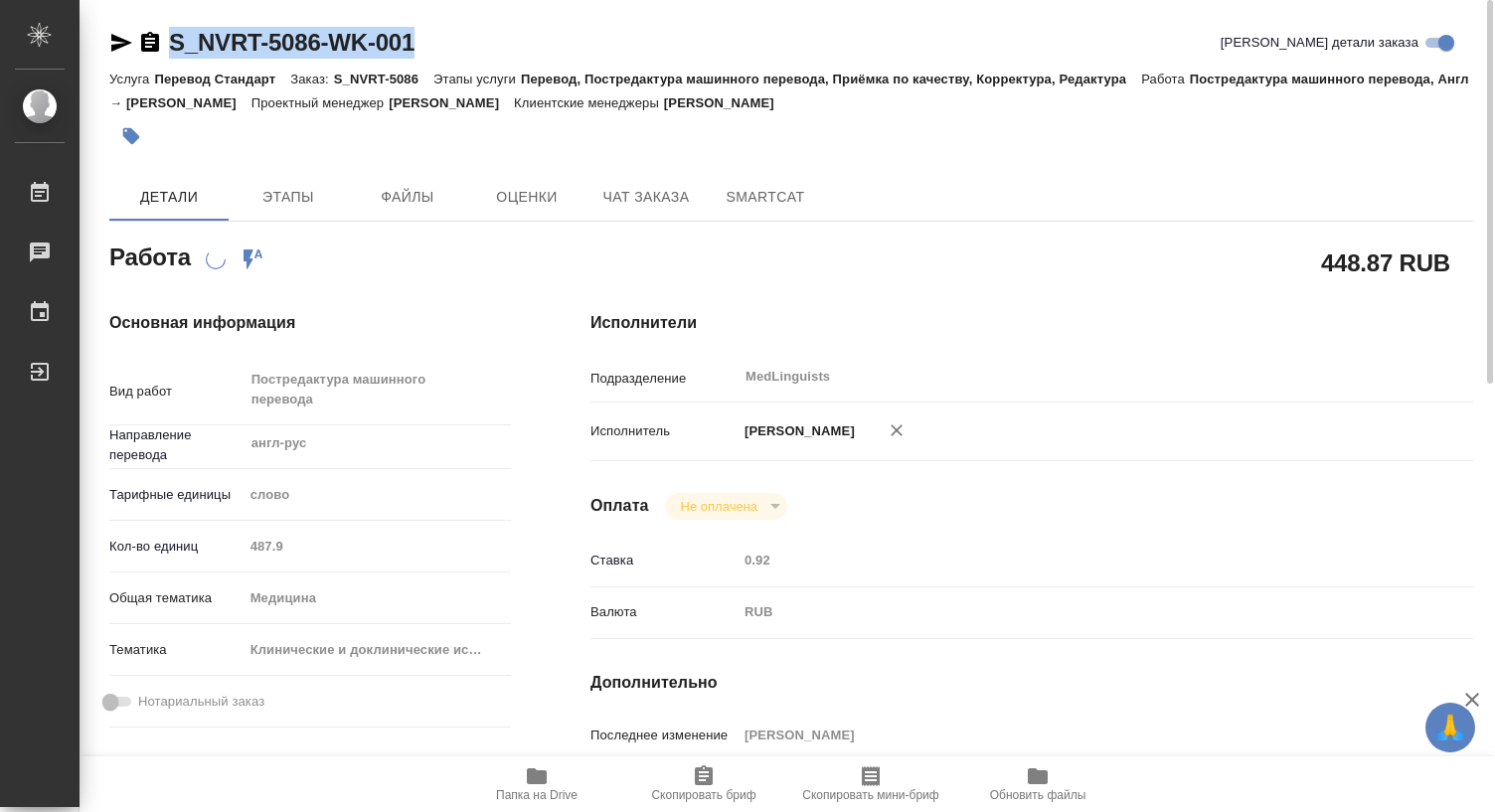 click on "S_NVRT-5086-WK-001 Кратко детали заказа" at bounding box center (791, 43) 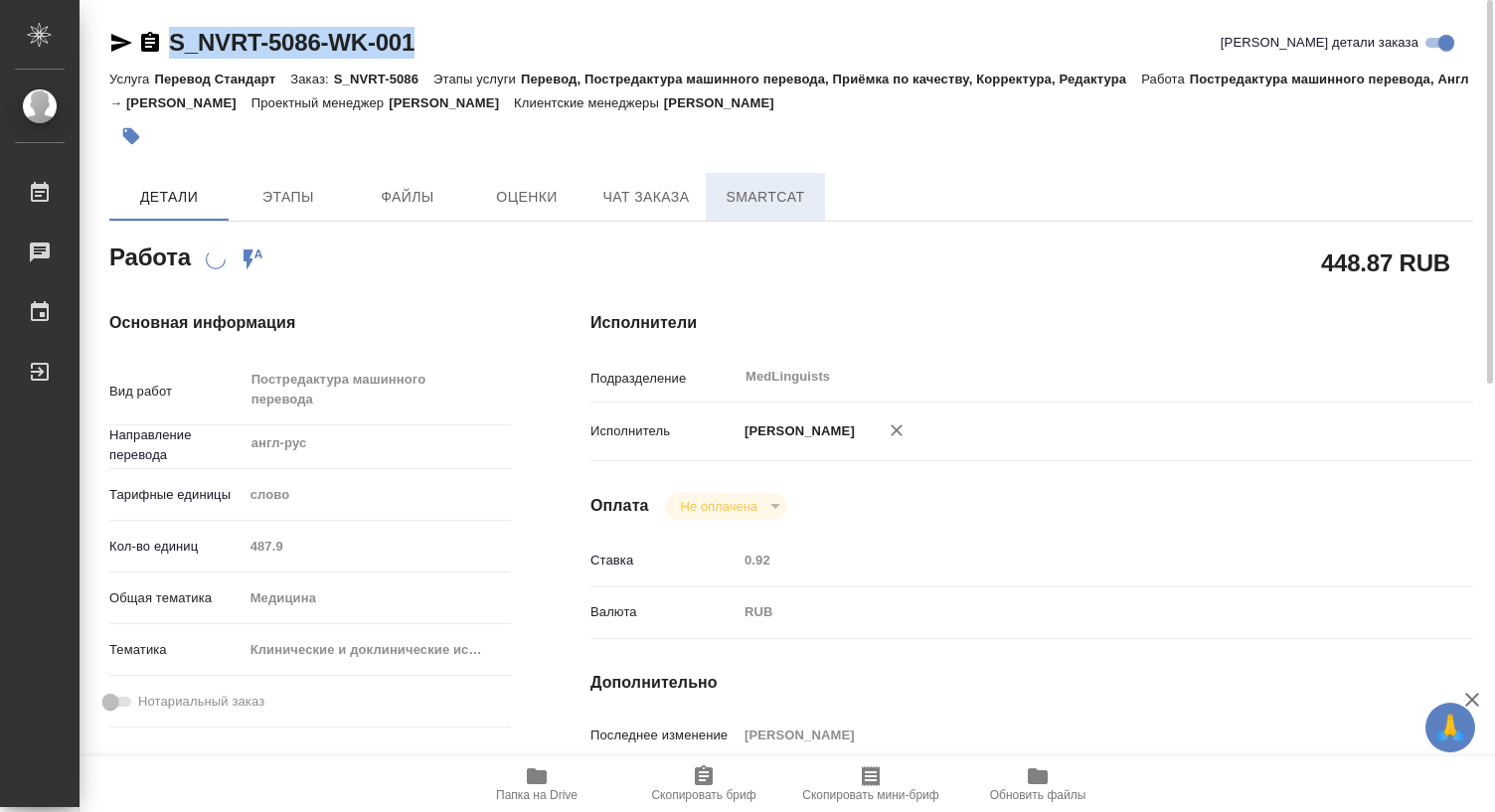 copy on "S_NVRT-5086-WK-001" 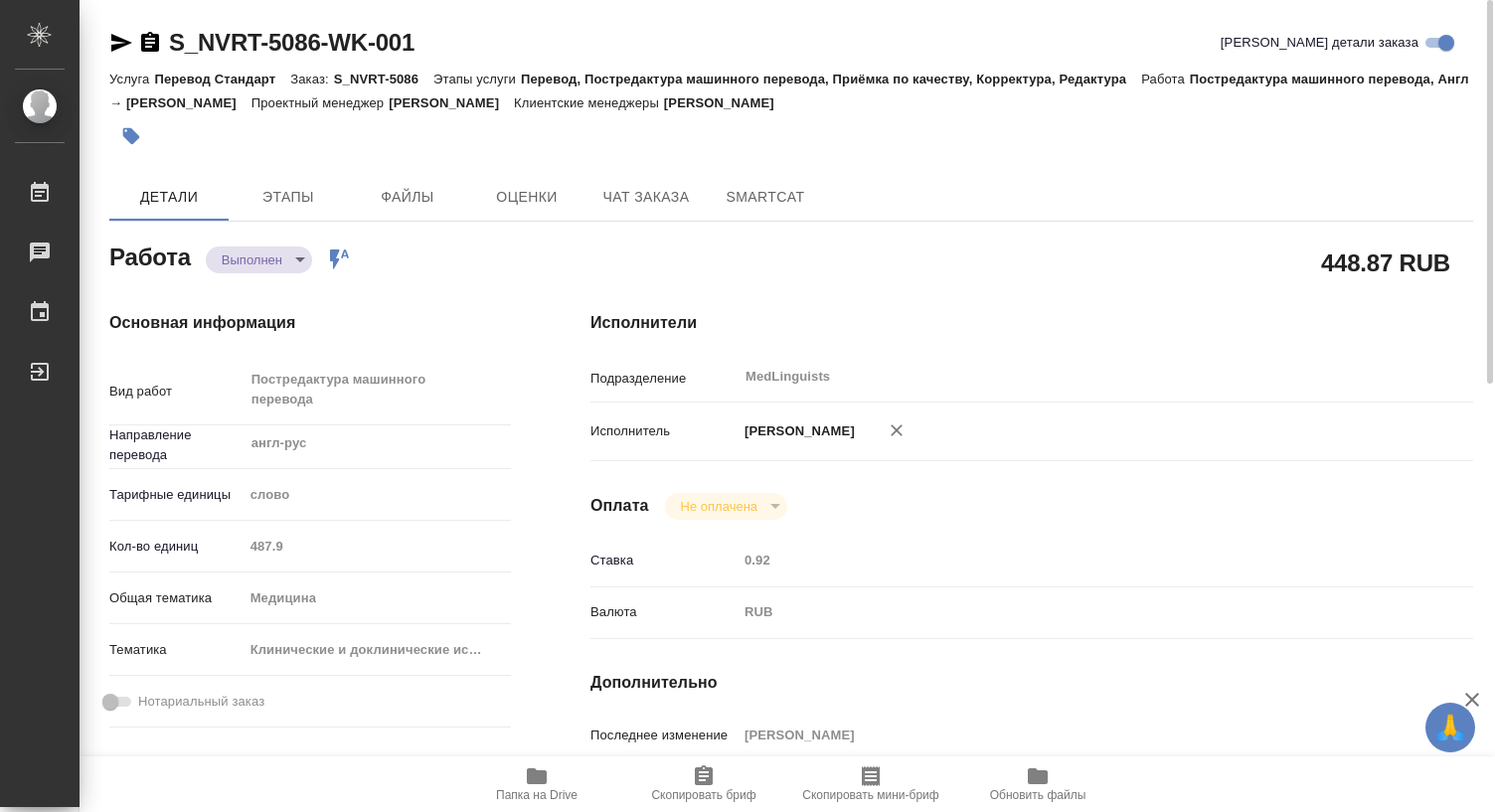 type on "x" 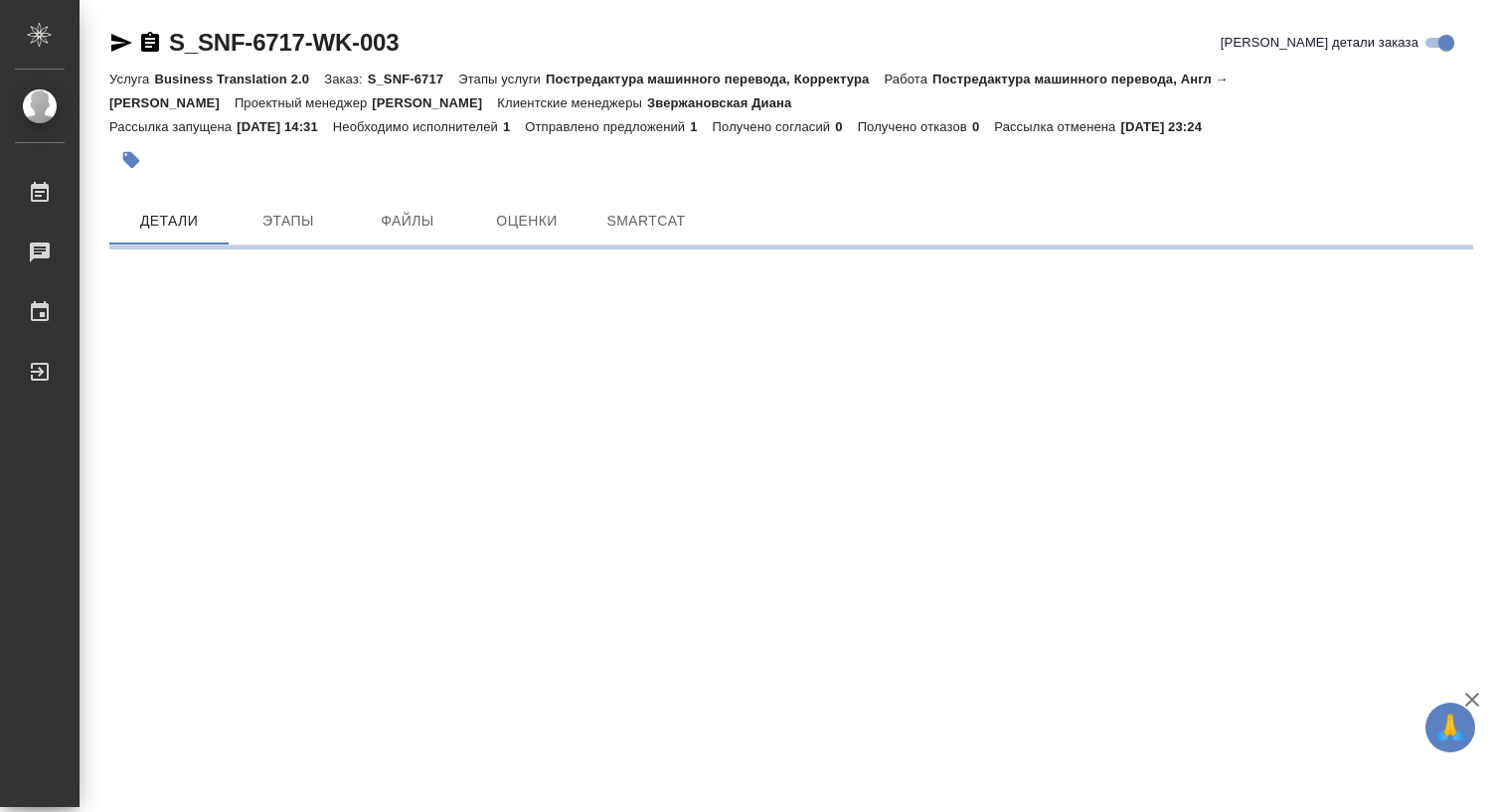 scroll, scrollTop: 0, scrollLeft: 0, axis: both 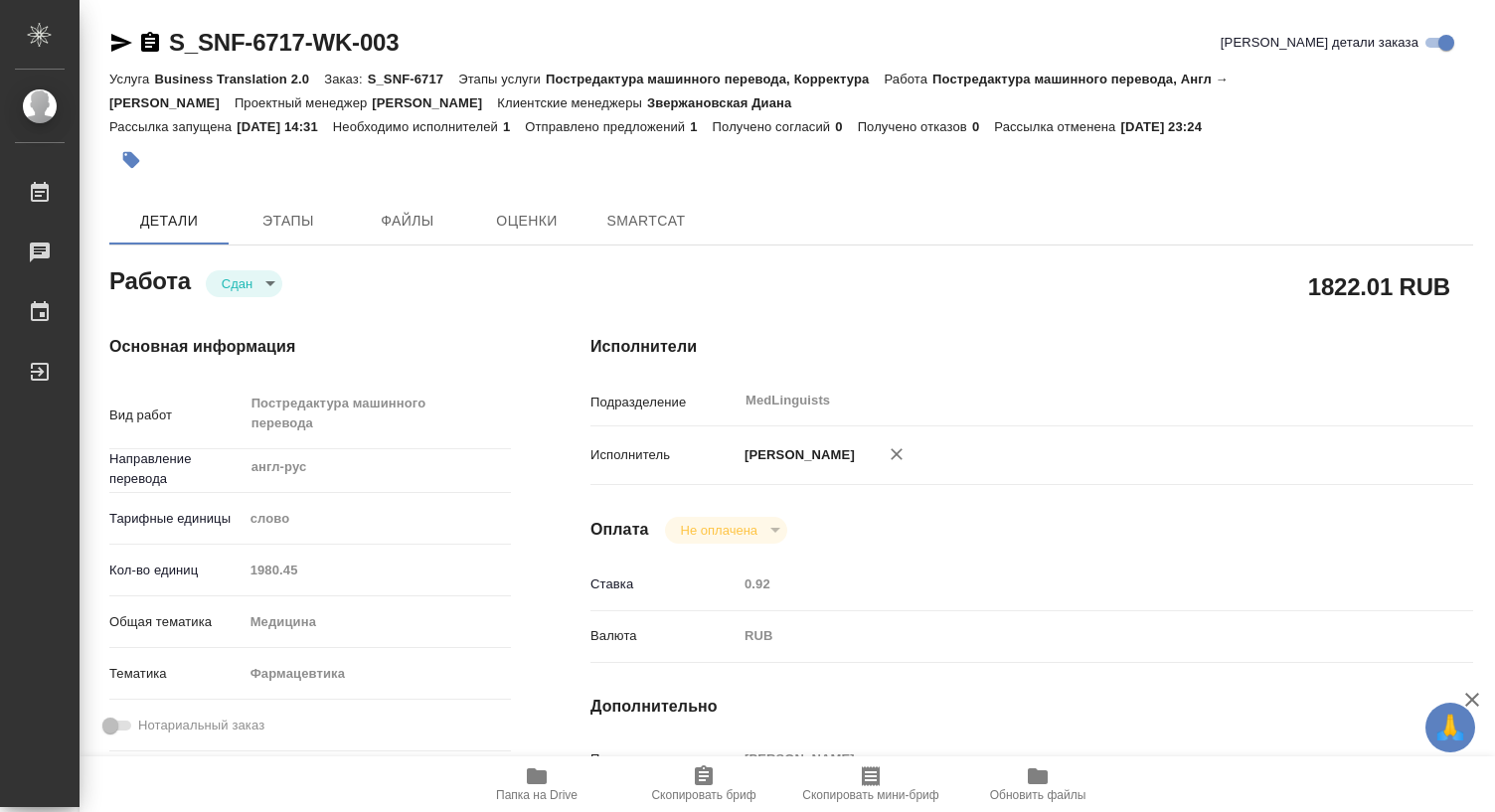 type on "x" 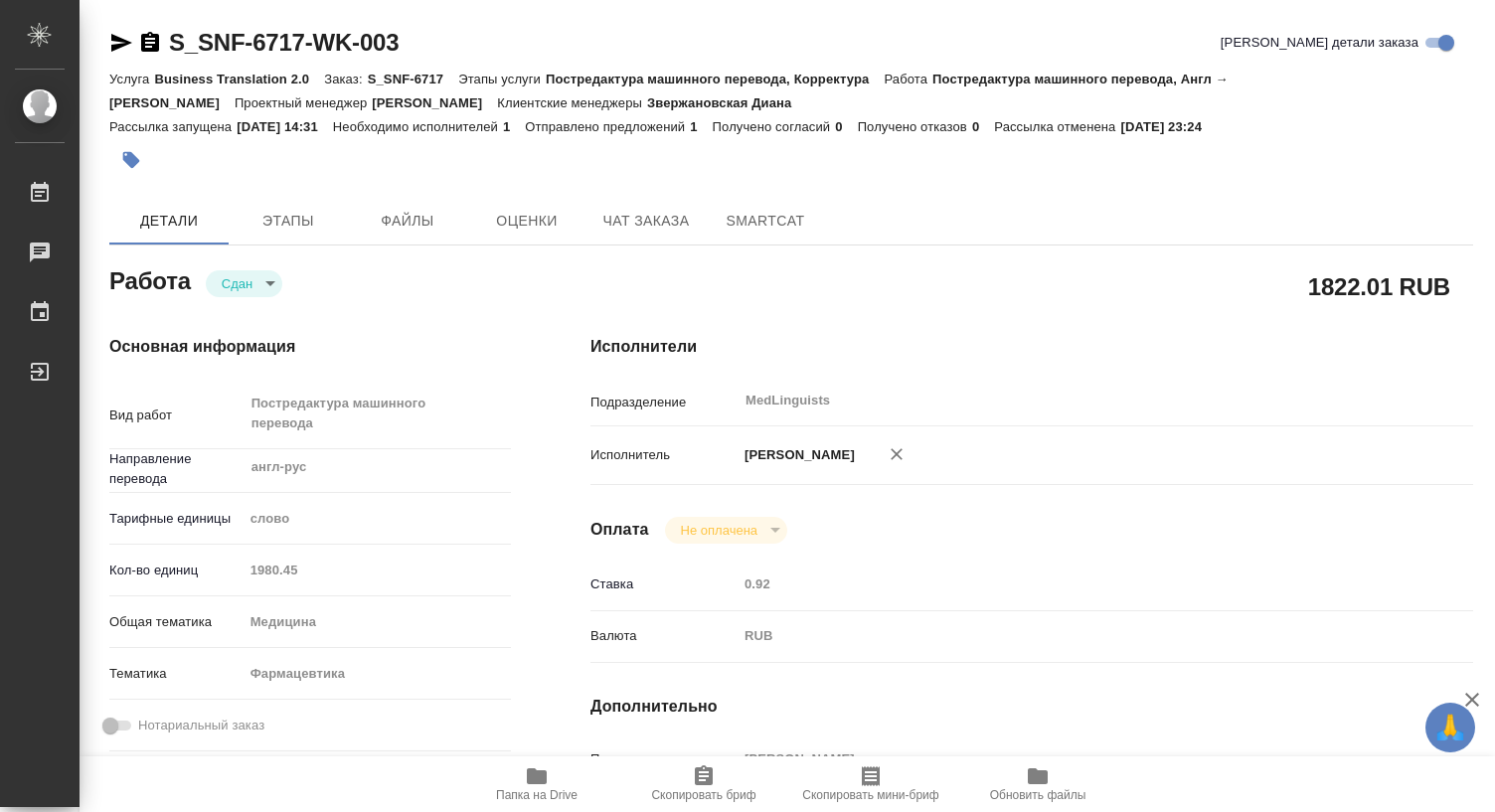 type on "x" 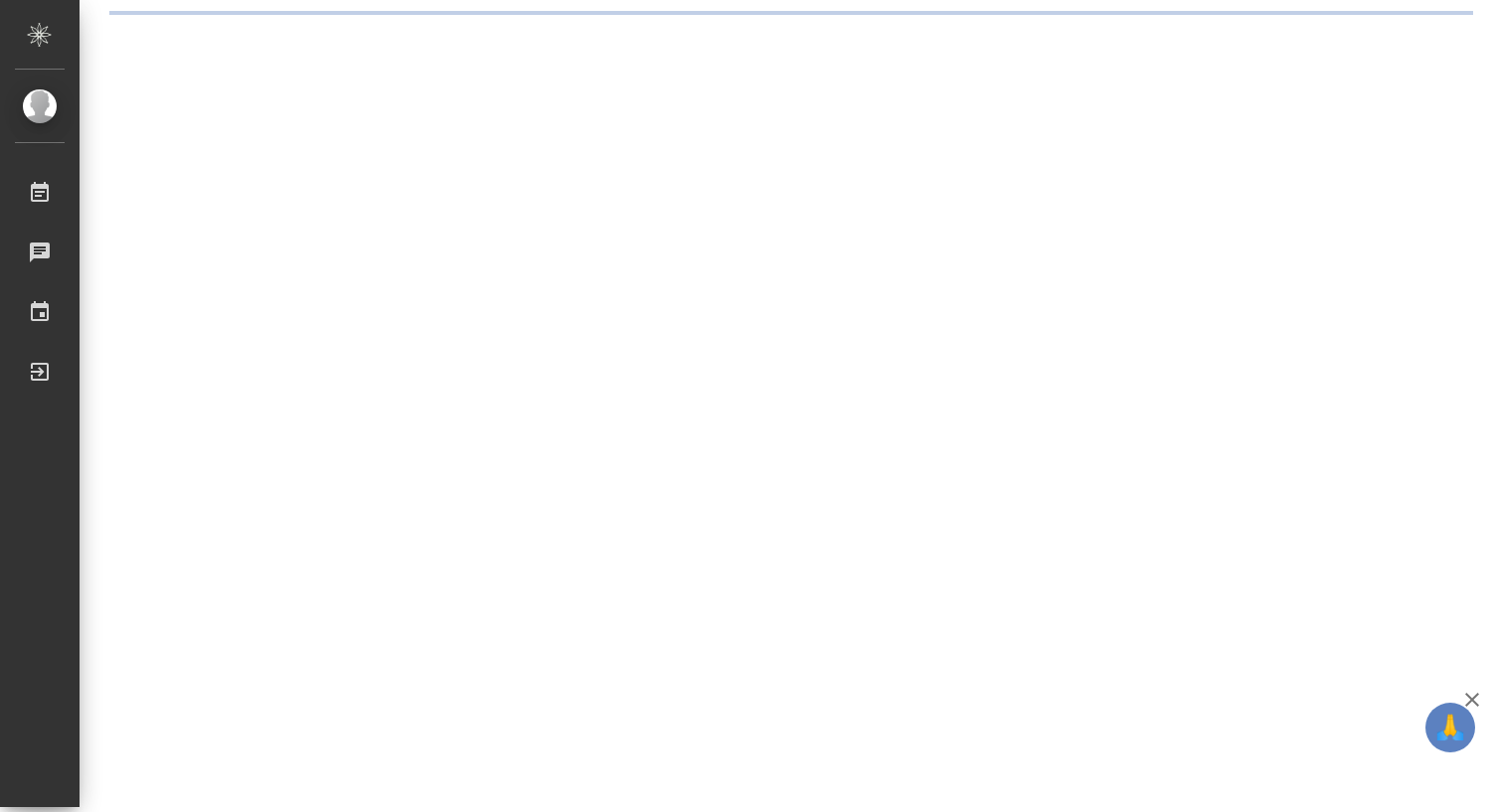 scroll, scrollTop: 0, scrollLeft: 0, axis: both 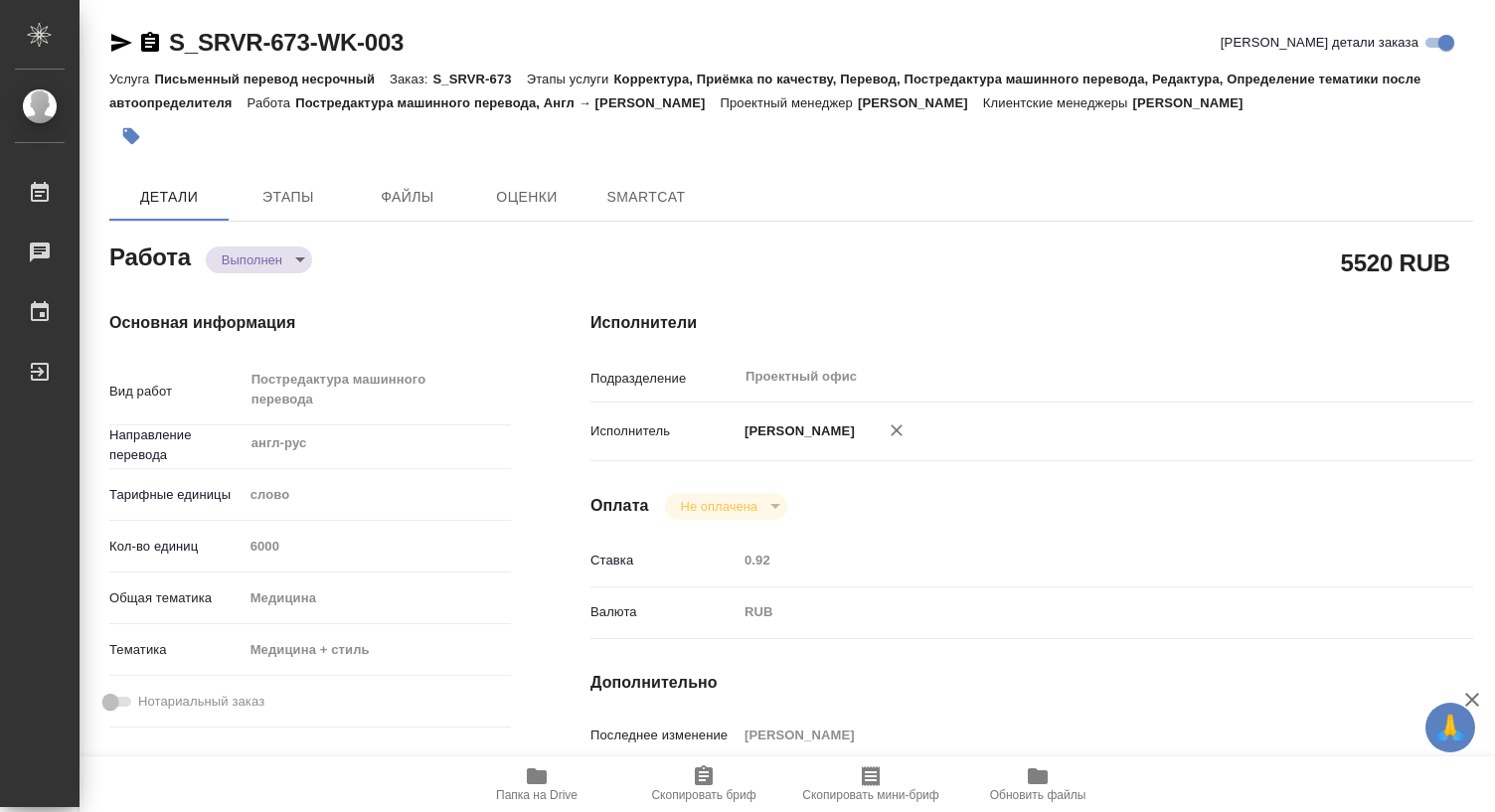 type on "x" 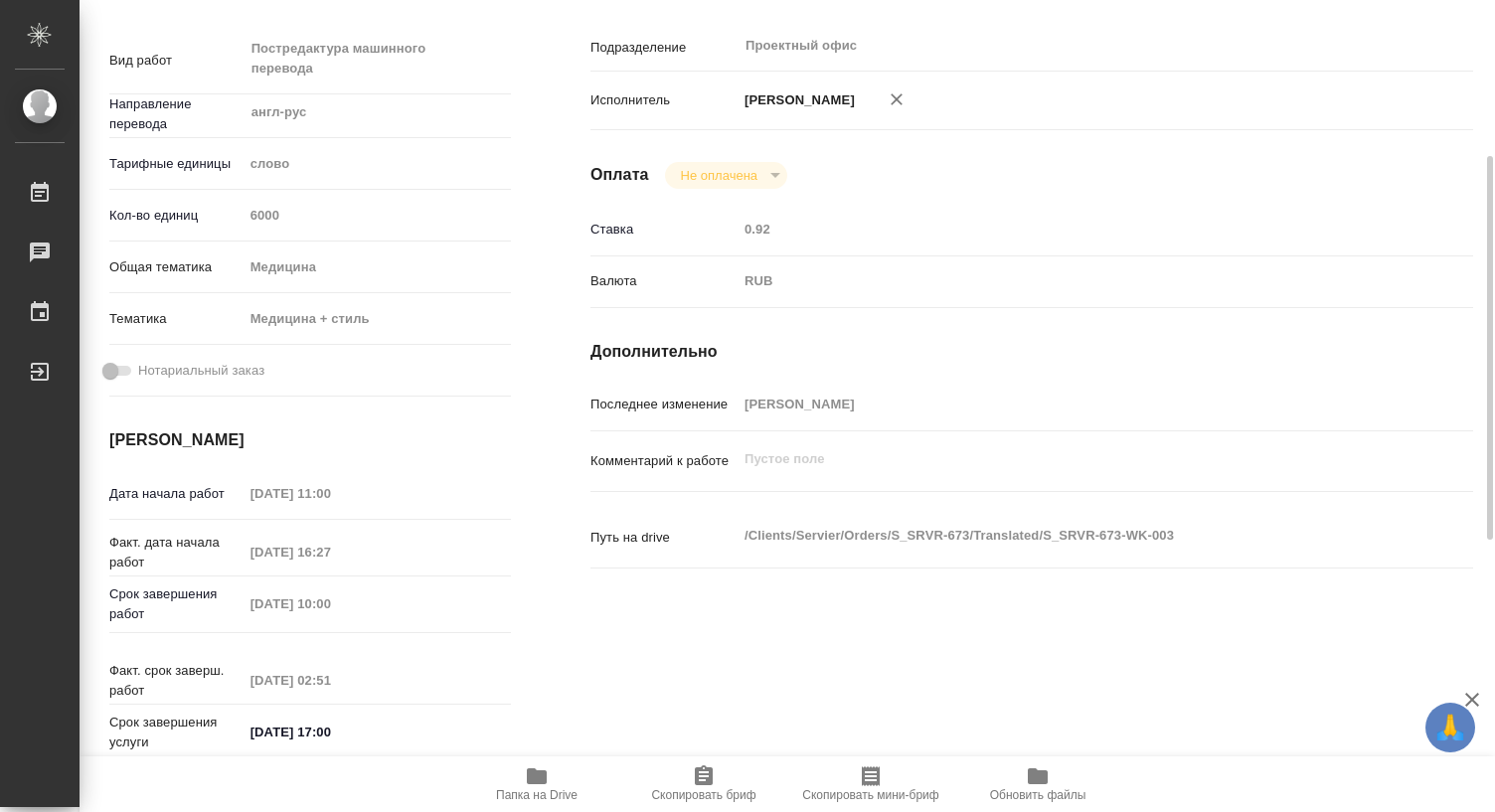 scroll, scrollTop: 662, scrollLeft: 0, axis: vertical 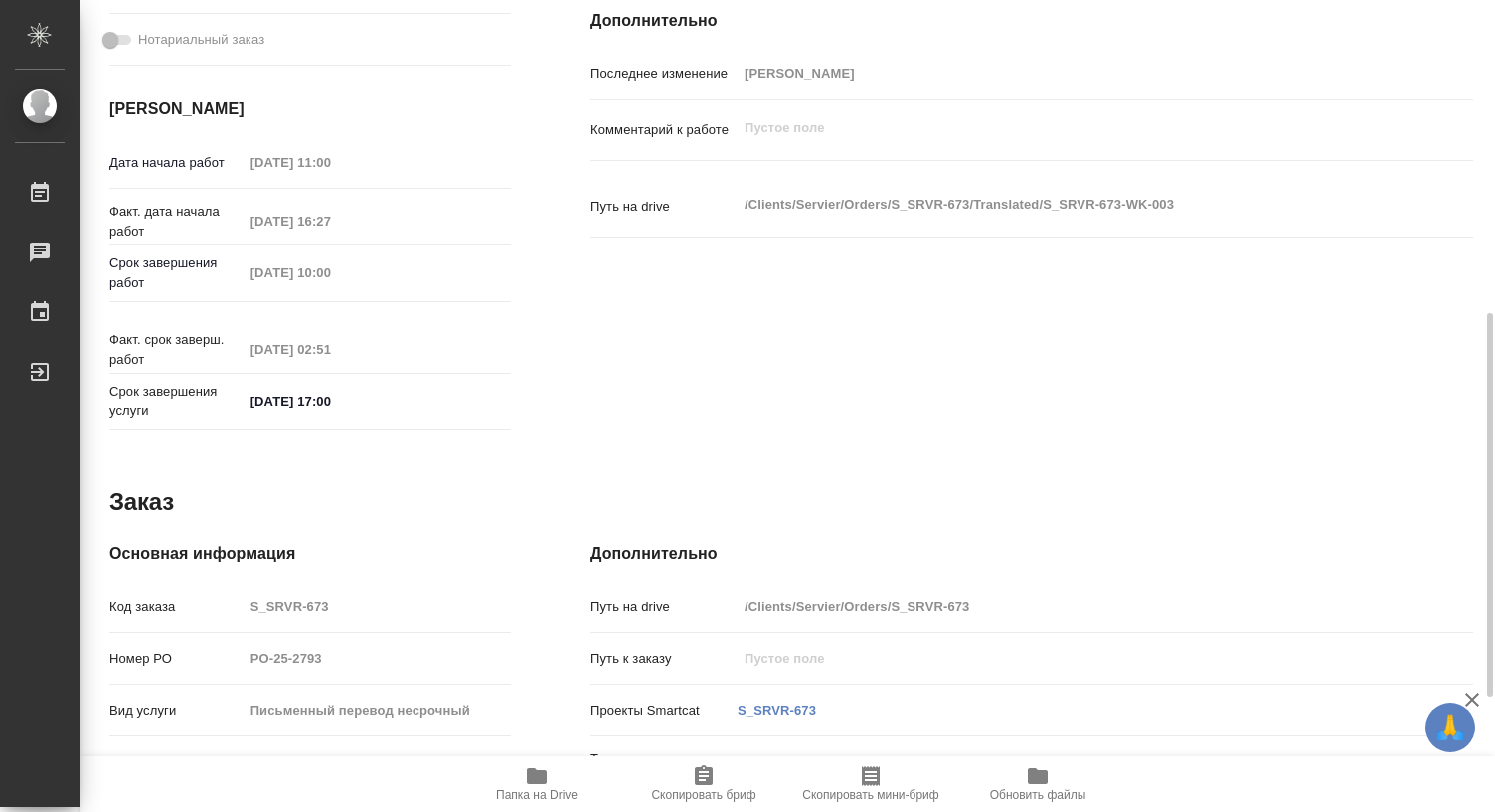 type on "x" 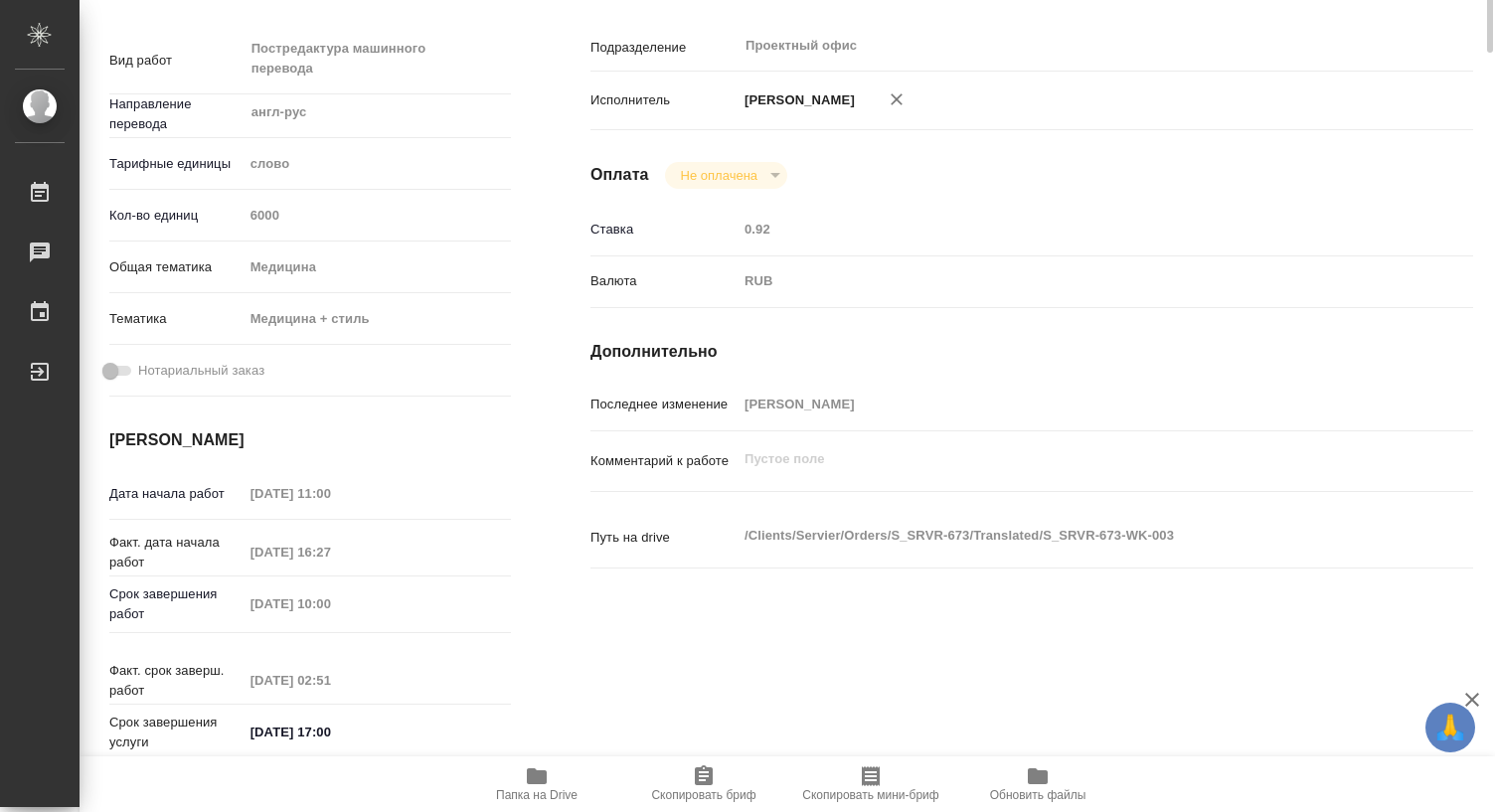 scroll, scrollTop: 0, scrollLeft: 0, axis: both 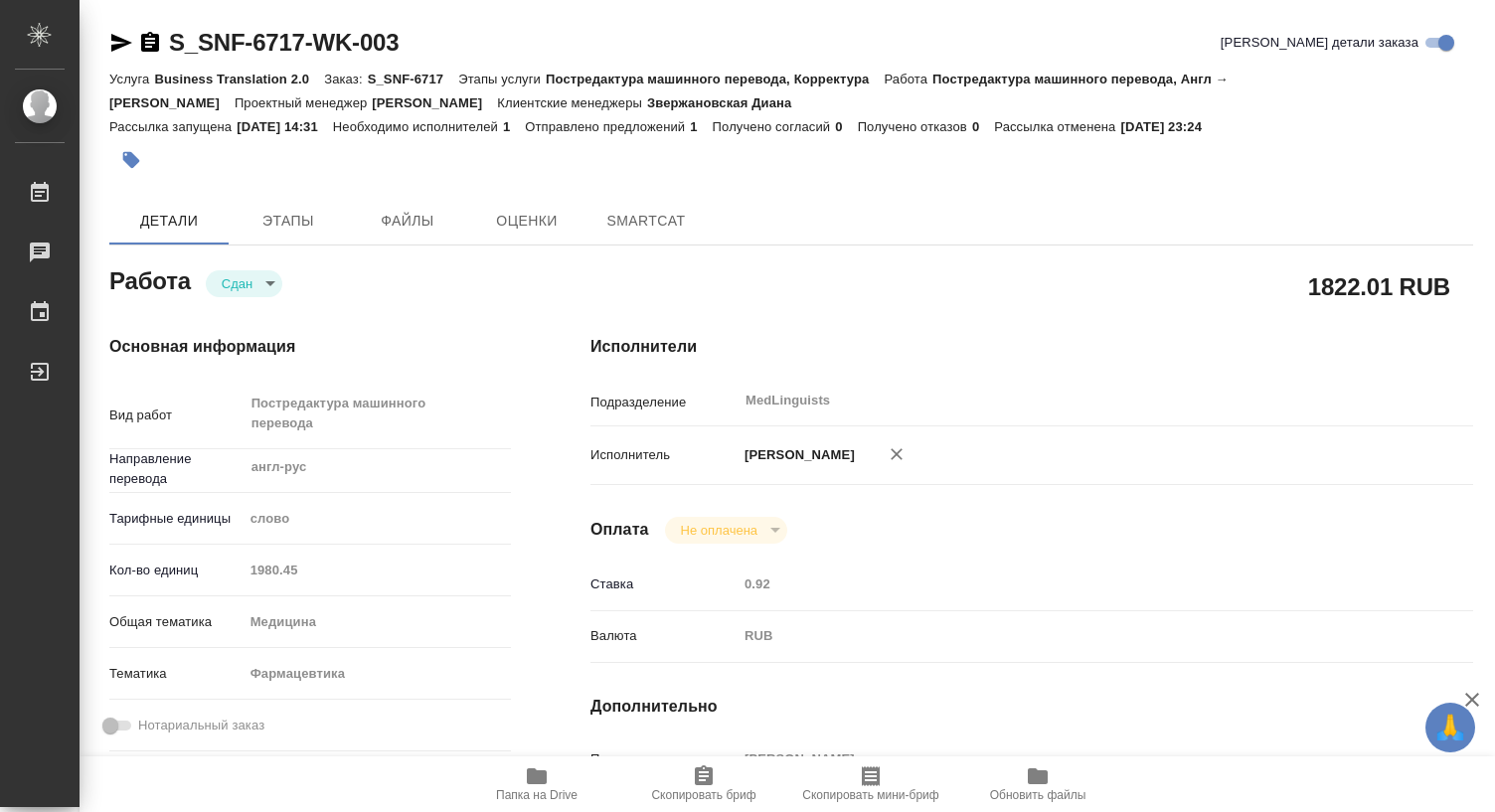 type on "x" 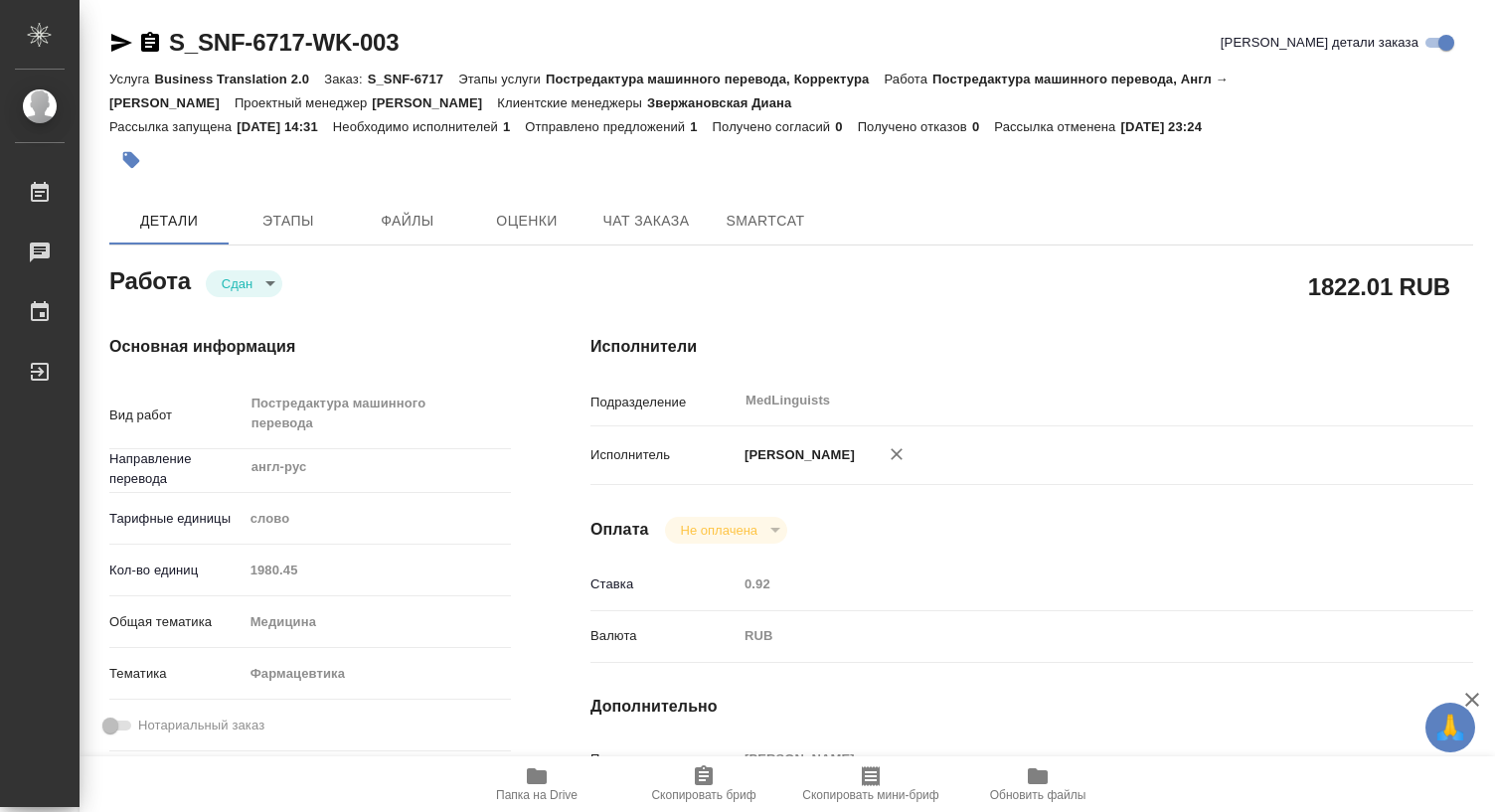 type on "x" 